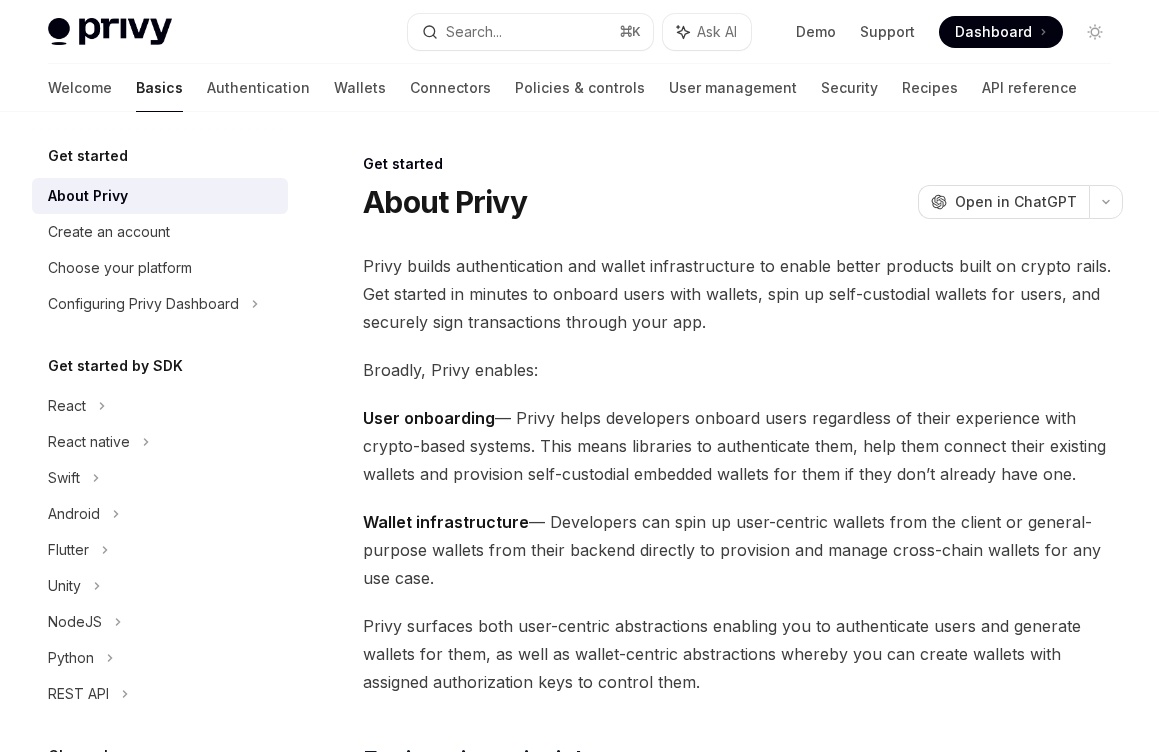 click on "Search..." at bounding box center [474, 32] 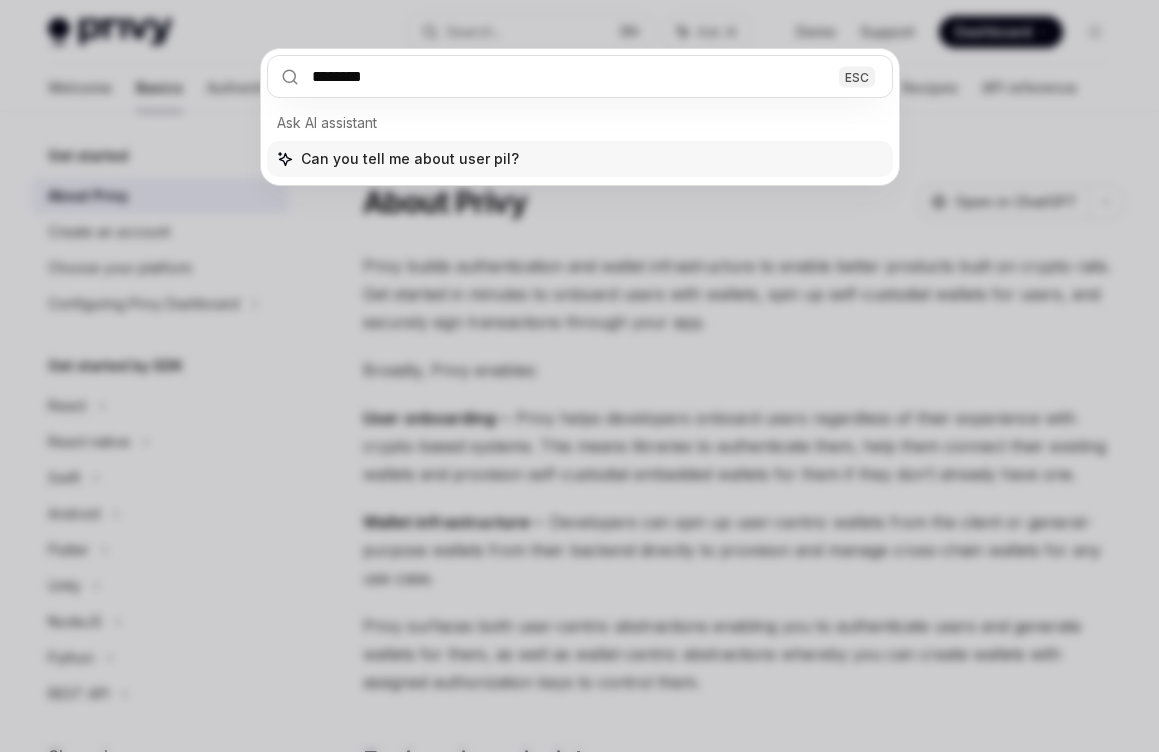 type on "*********" 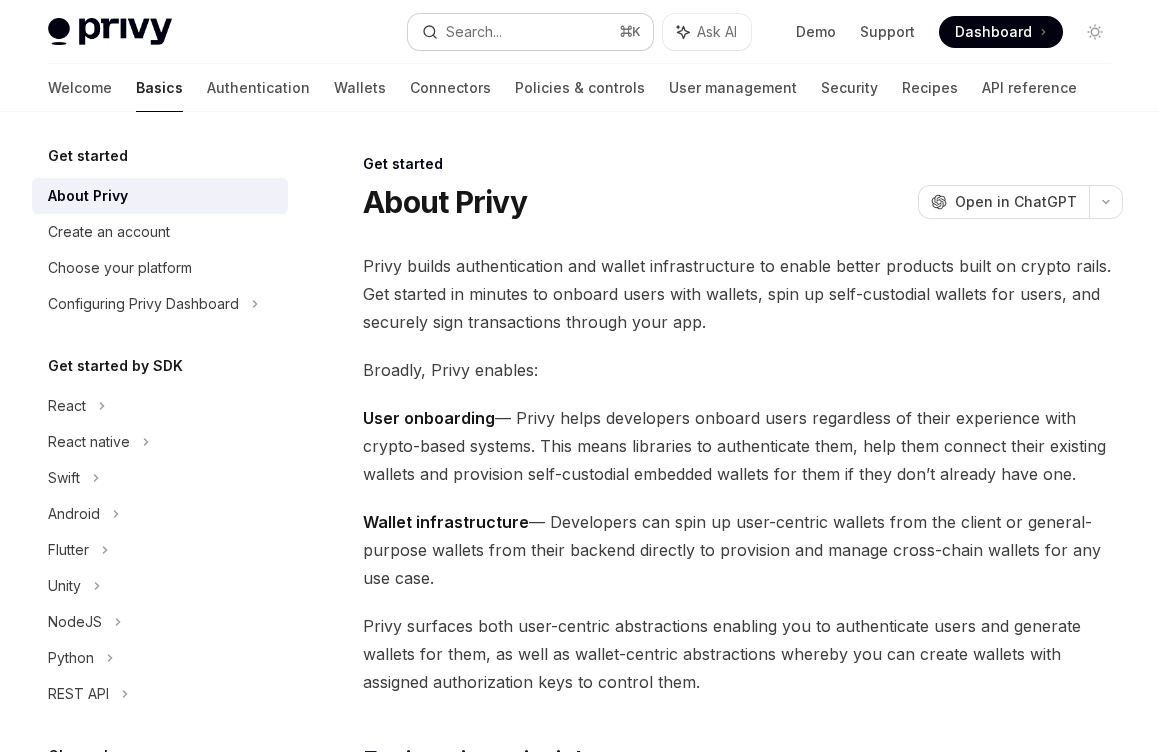 click on "Search..." at bounding box center (474, 32) 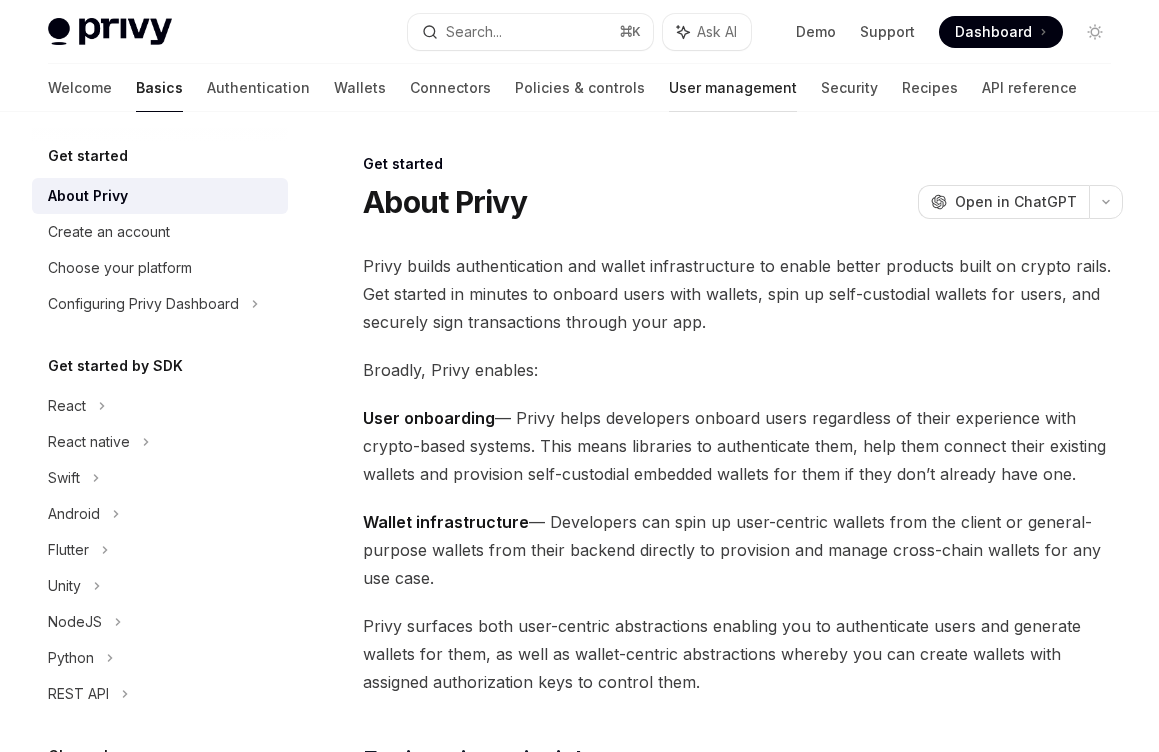 type on "*" 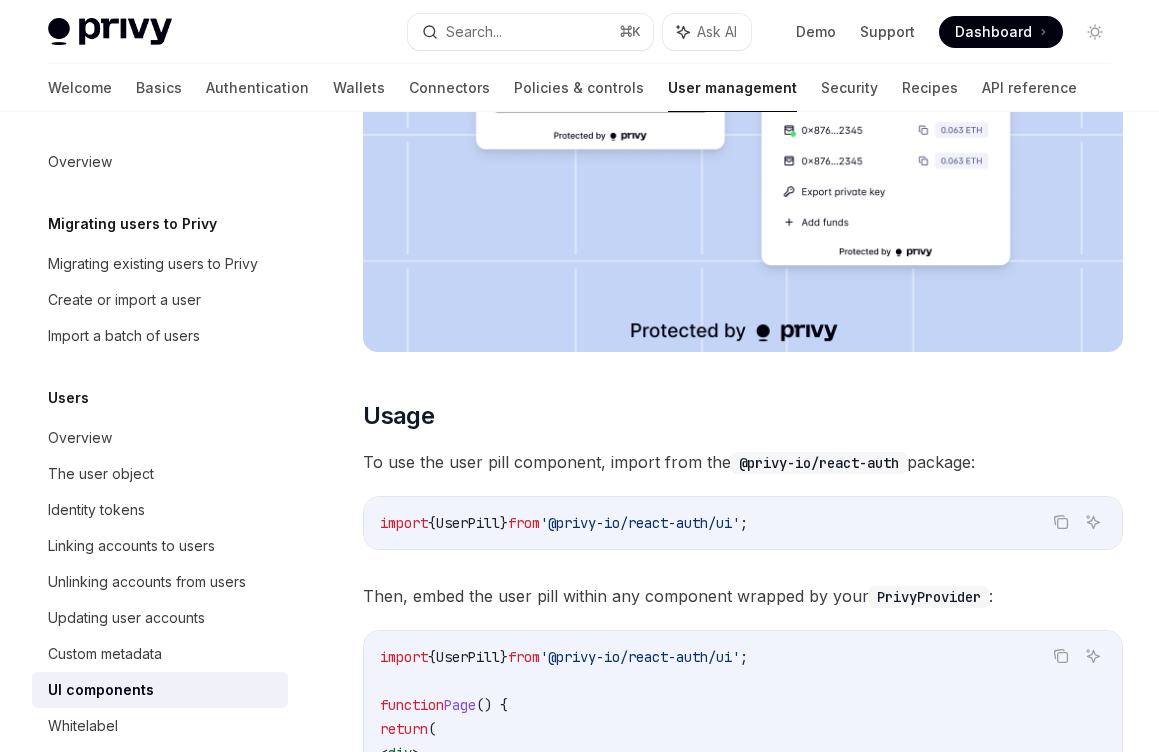 scroll, scrollTop: 0, scrollLeft: 0, axis: both 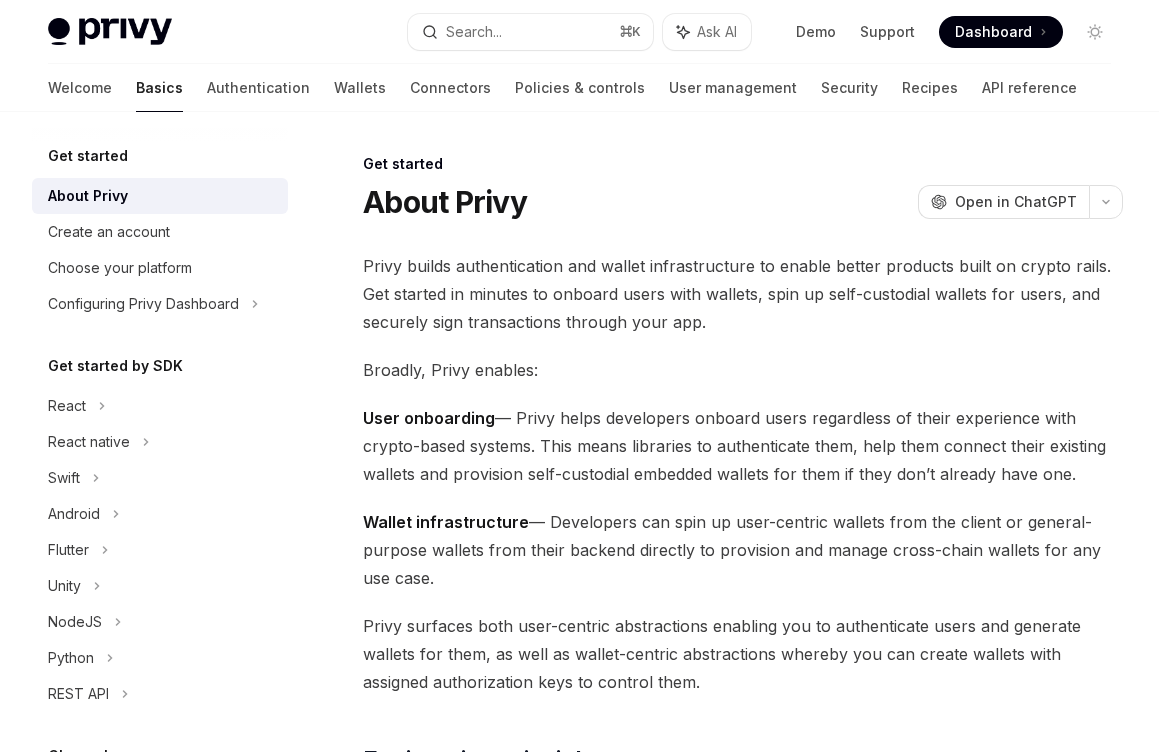 click on "Privy Docs  home page Search... ⌘ K Ask AI Demo Support Dashboard Dashboard Search..." at bounding box center [579, 32] 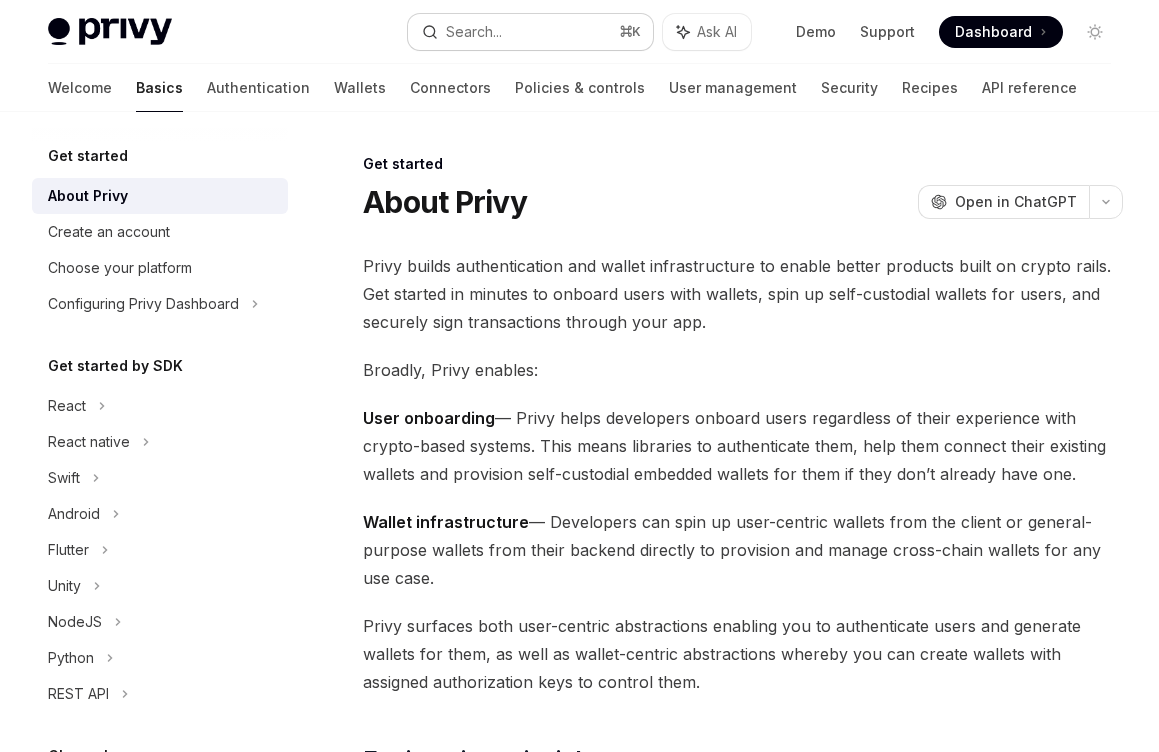 click on "Search..." at bounding box center [474, 32] 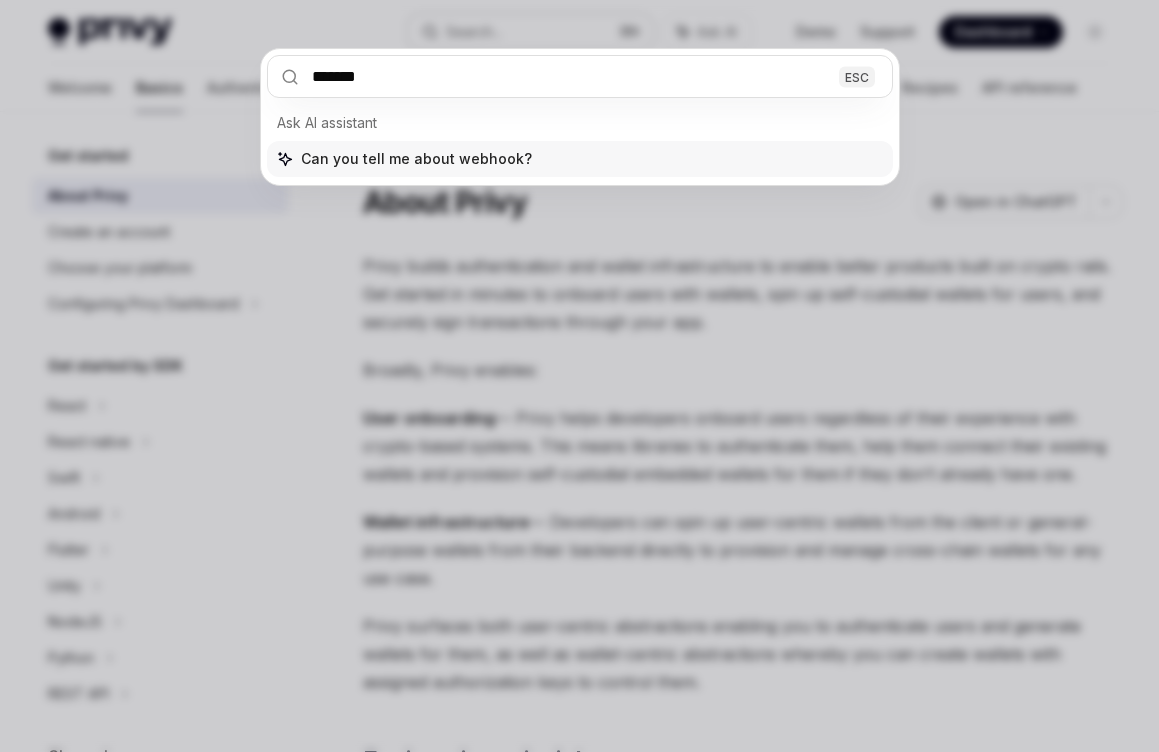 type on "********" 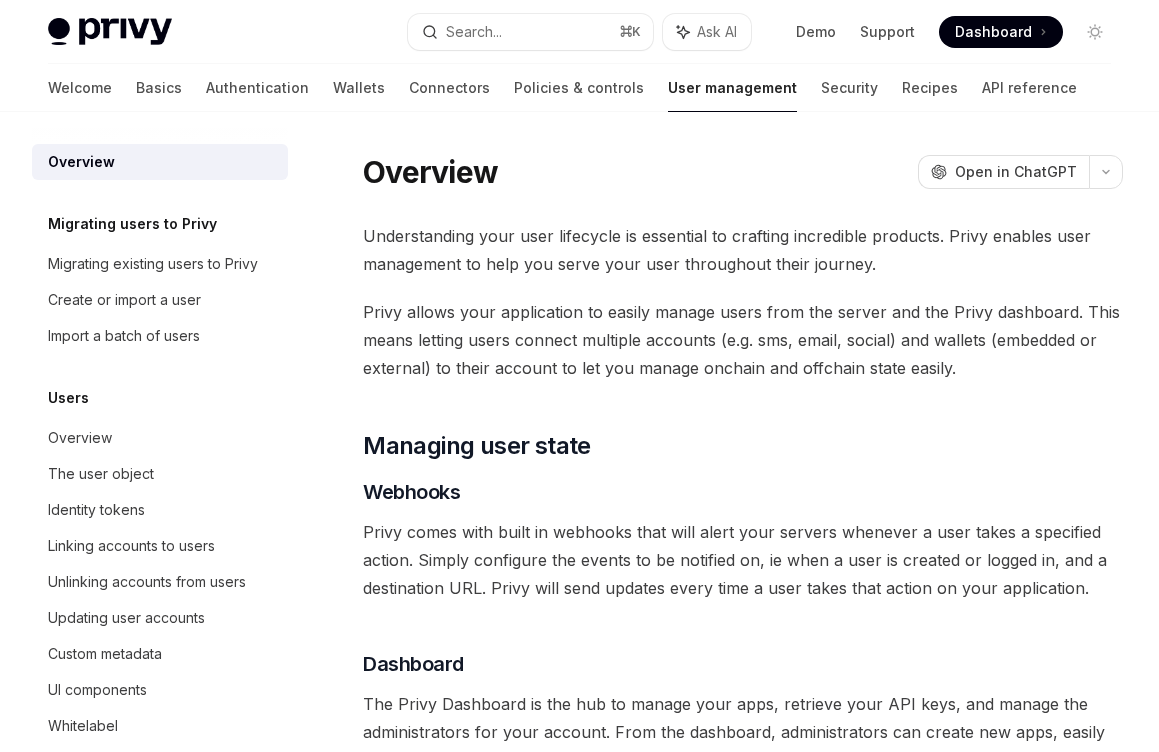 scroll, scrollTop: 326, scrollLeft: 0, axis: vertical 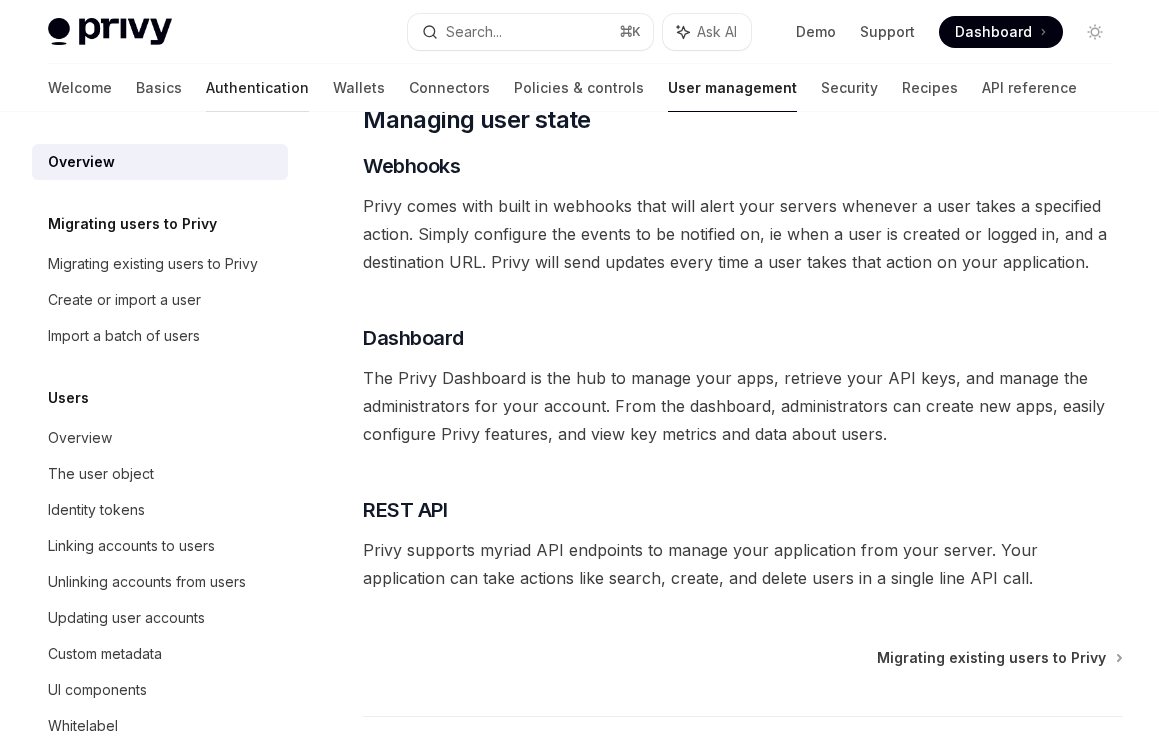 click on "Authentication" at bounding box center [257, 88] 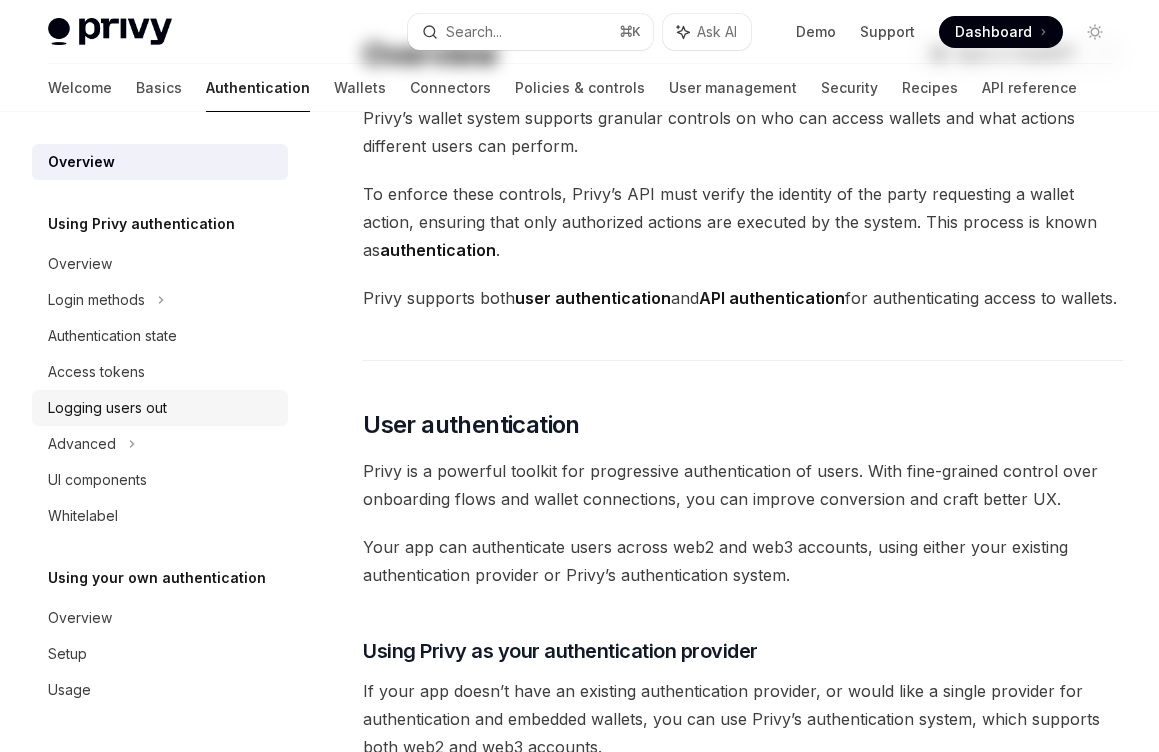 scroll, scrollTop: 174, scrollLeft: 0, axis: vertical 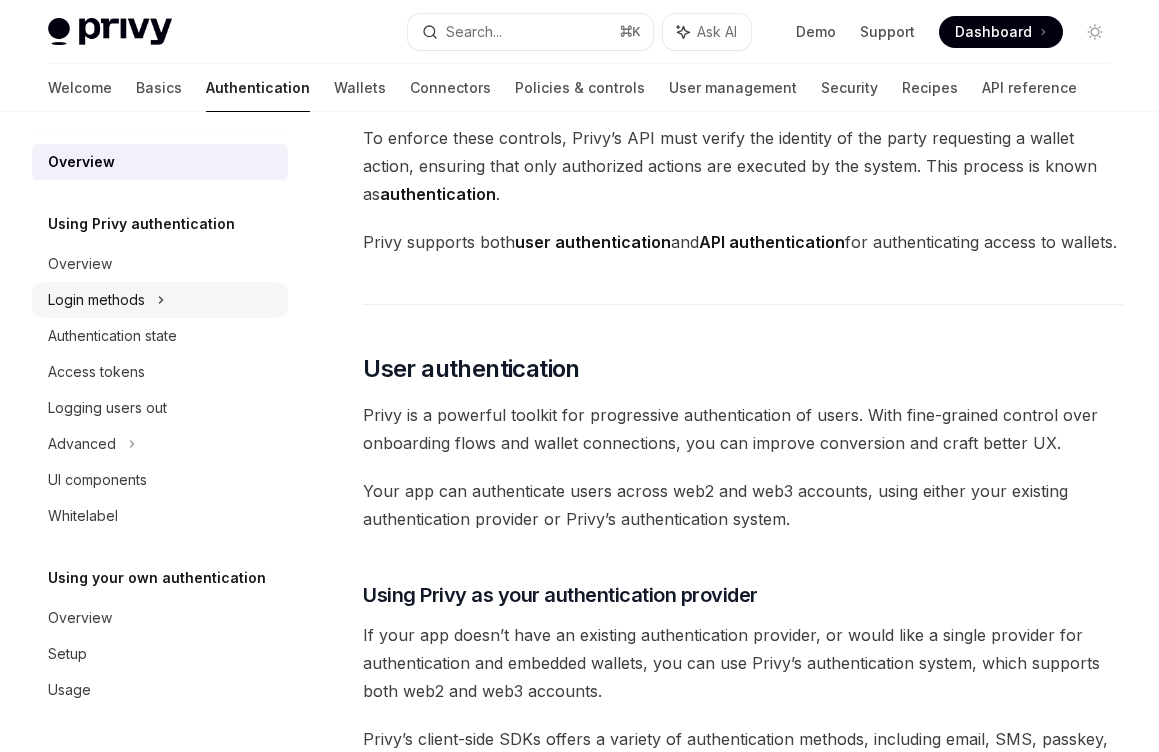 click on "Login methods" at bounding box center [160, 300] 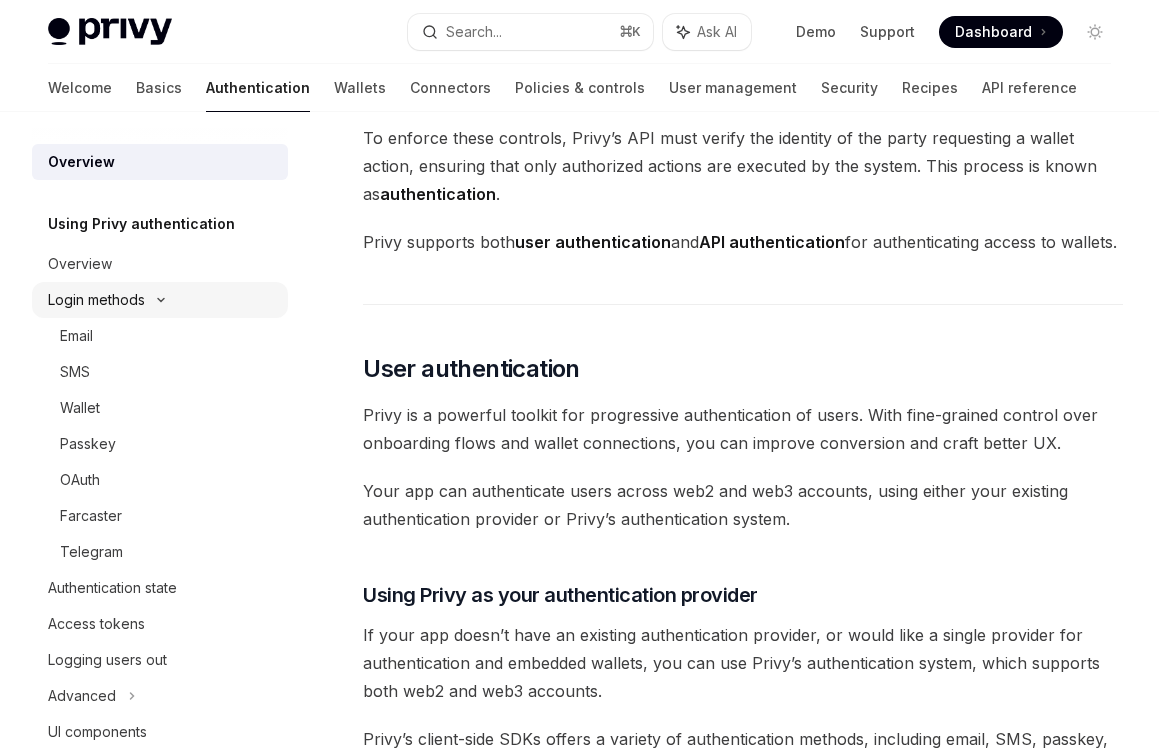scroll, scrollTop: 0, scrollLeft: 0, axis: both 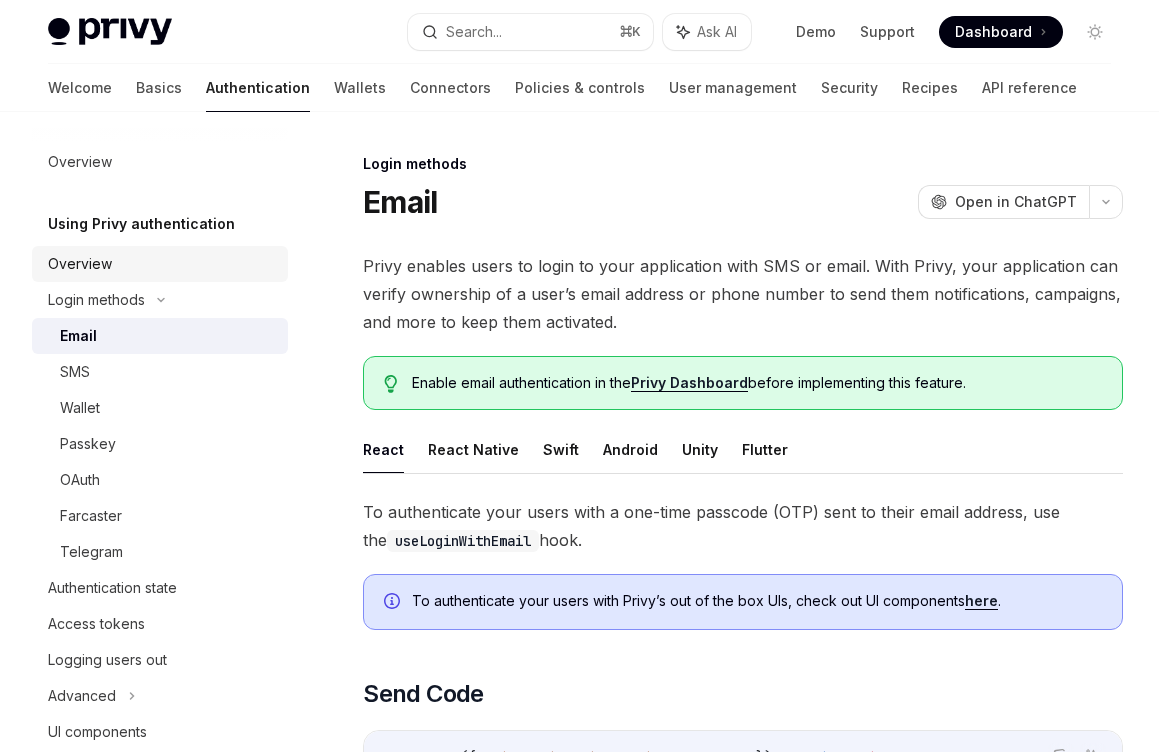 click on "Overview" at bounding box center (162, 264) 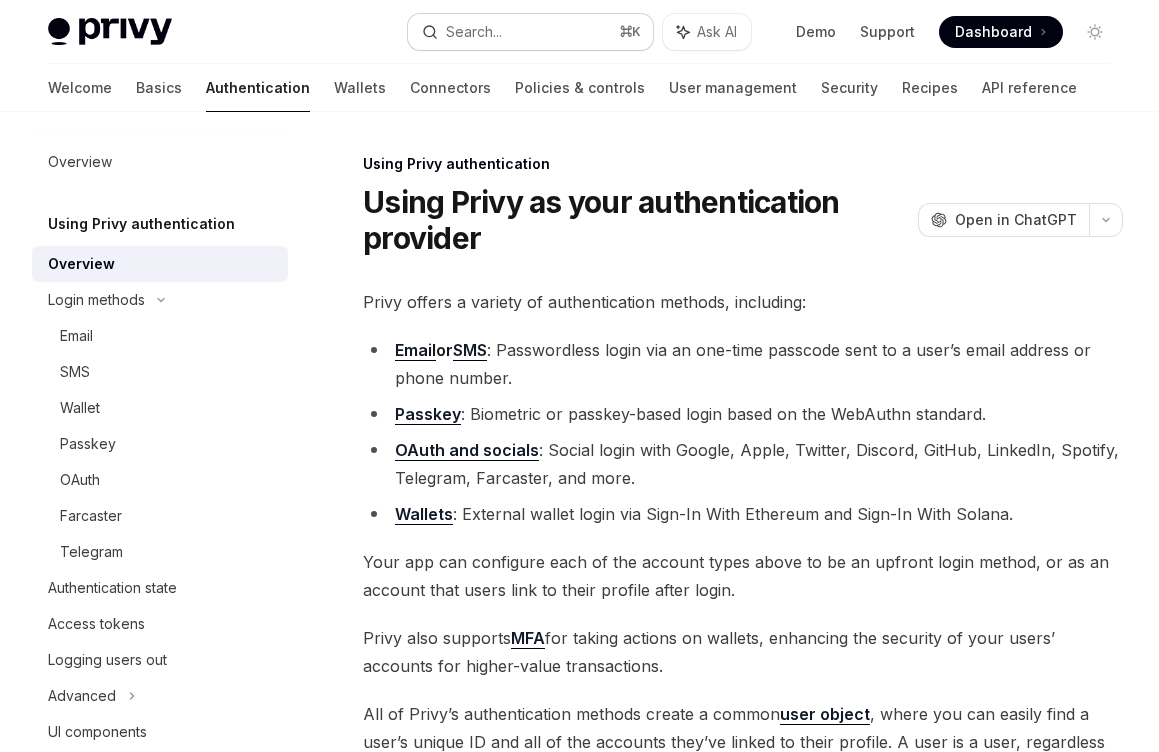 click on "Search... ⌘ K" at bounding box center [531, 32] 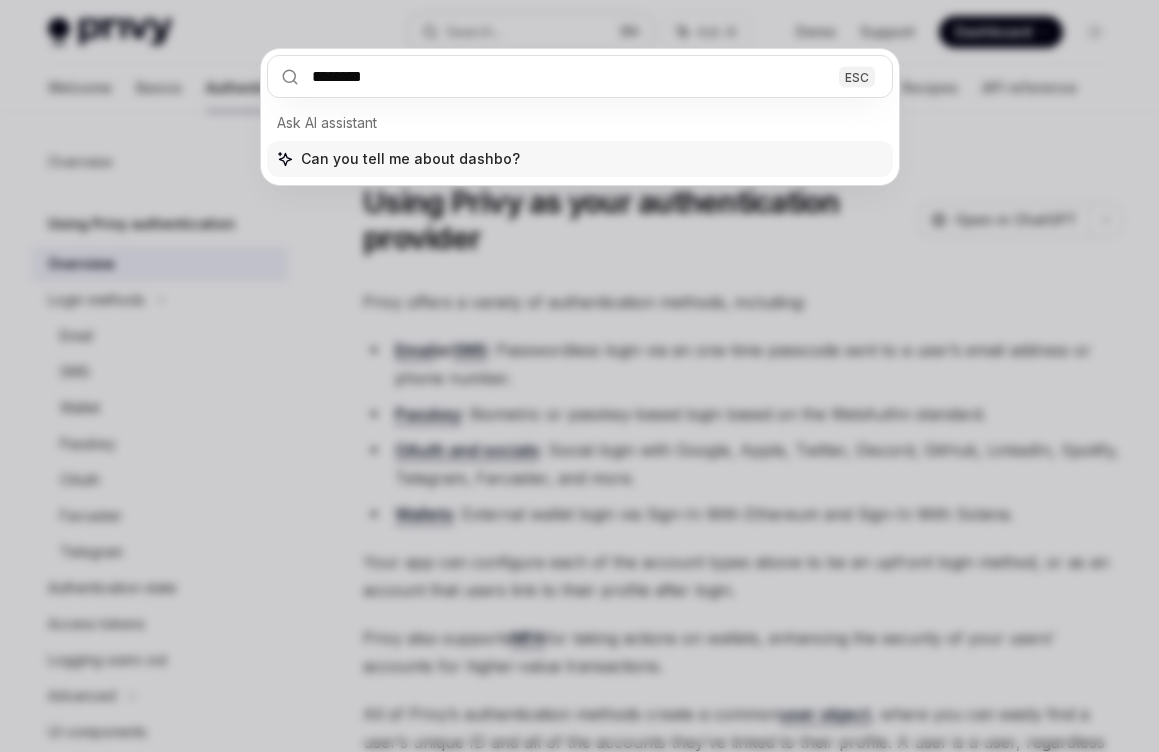 type on "*********" 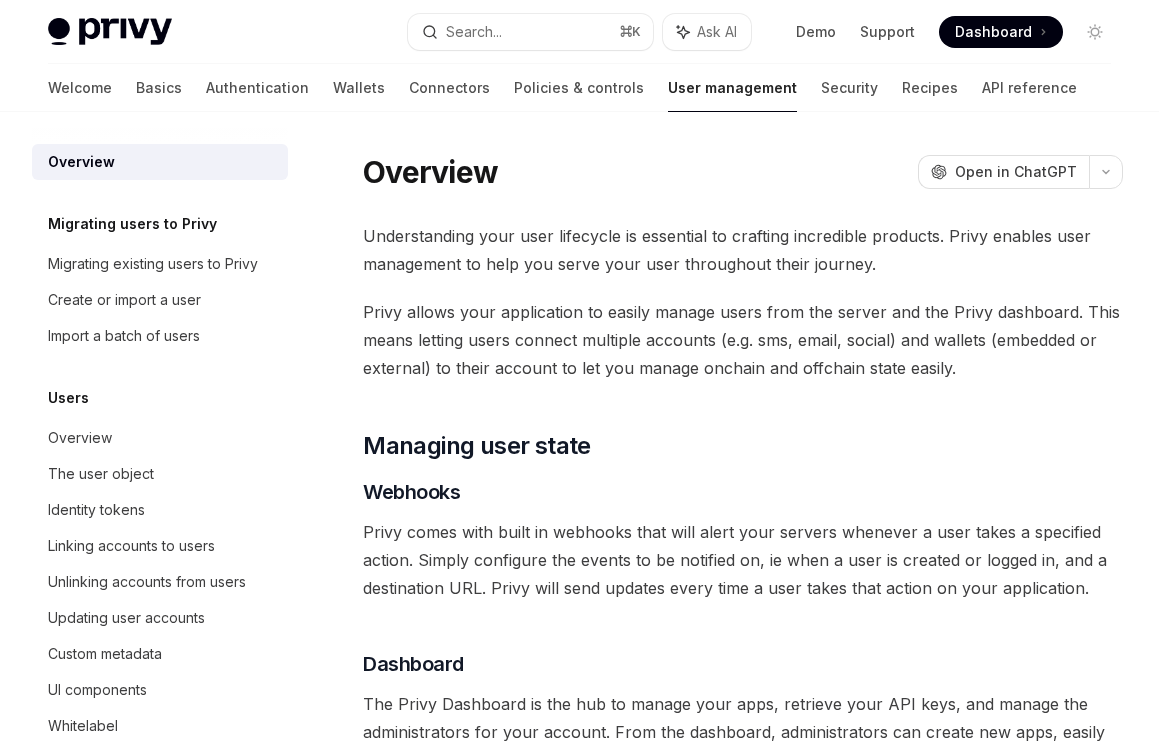 type on "*" 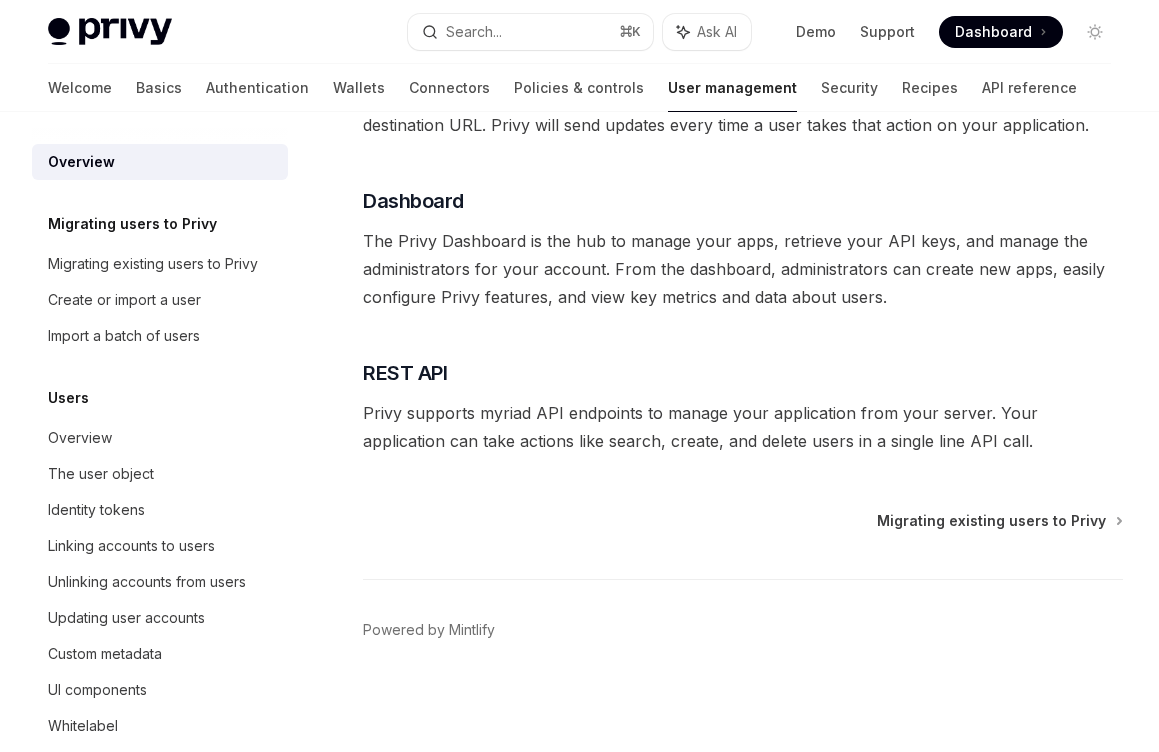 scroll, scrollTop: 0, scrollLeft: 0, axis: both 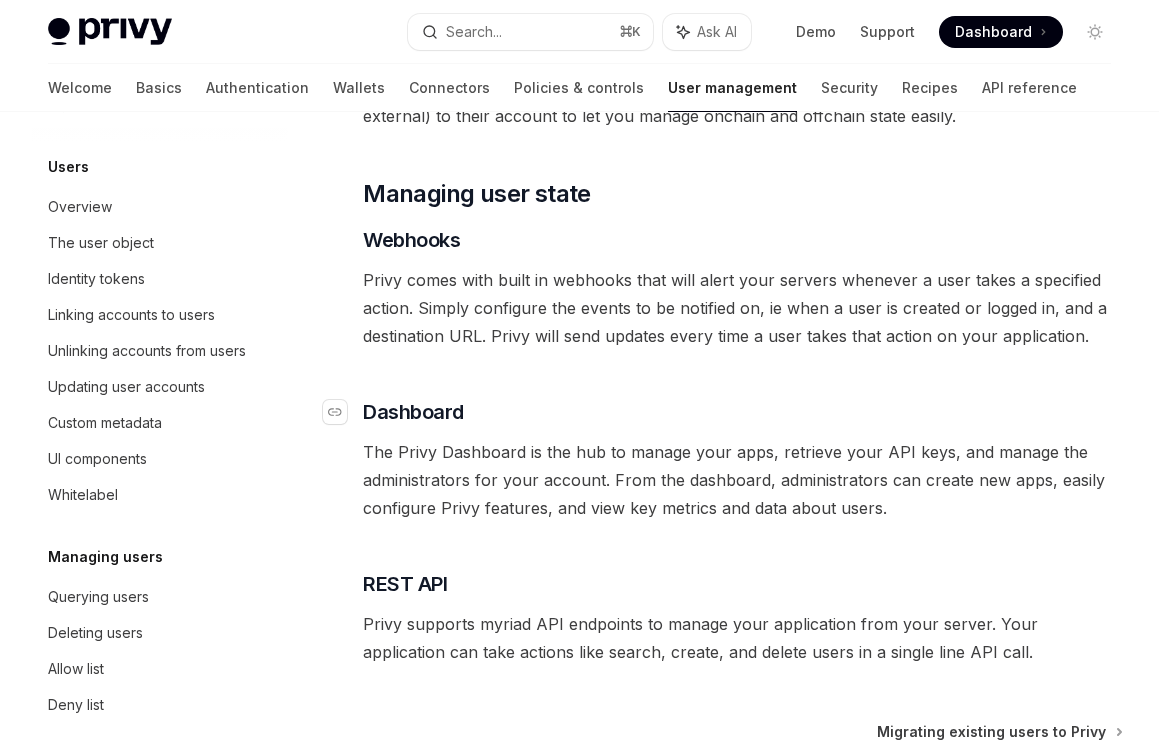 click on "​" at bounding box center [343, 412] 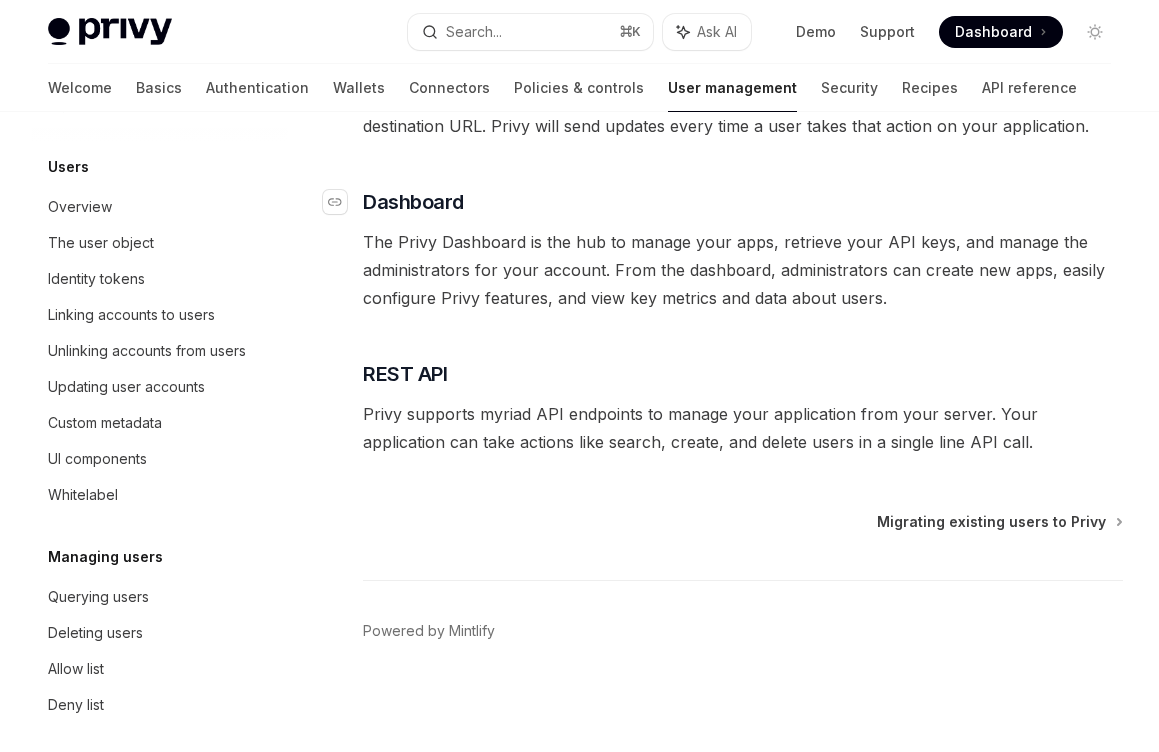 scroll, scrollTop: 463, scrollLeft: 0, axis: vertical 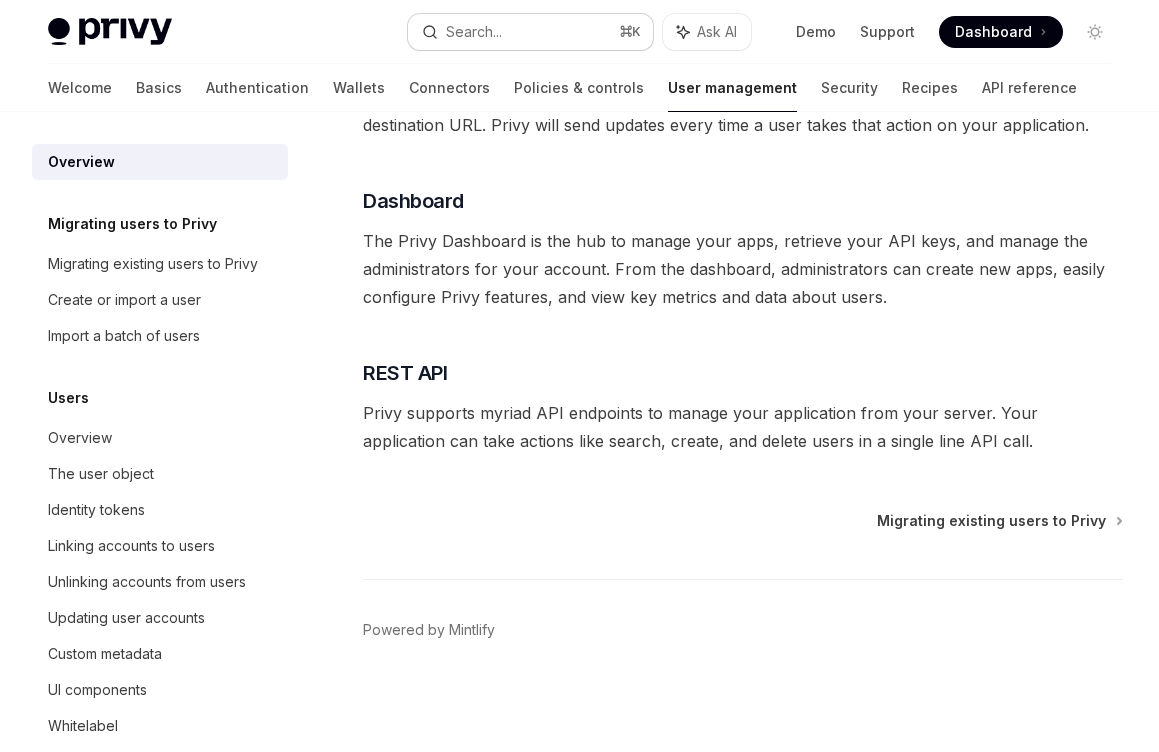 click on "Search... ⌘ K" at bounding box center (531, 32) 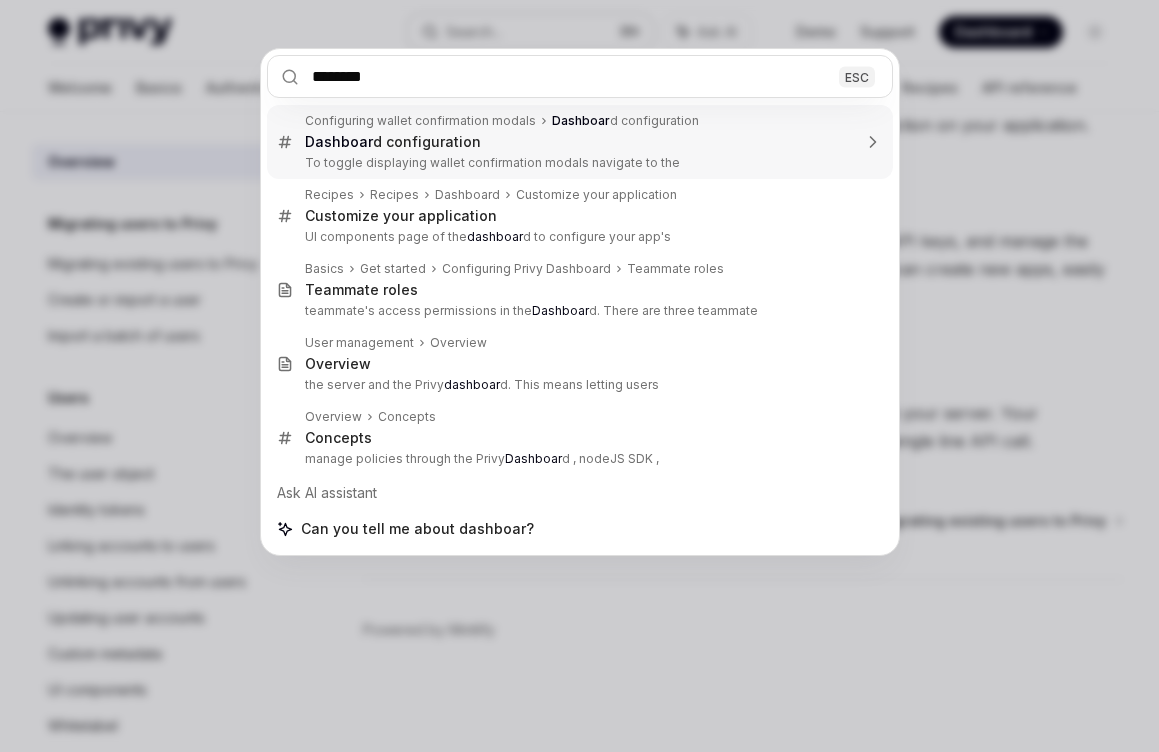 type on "*********" 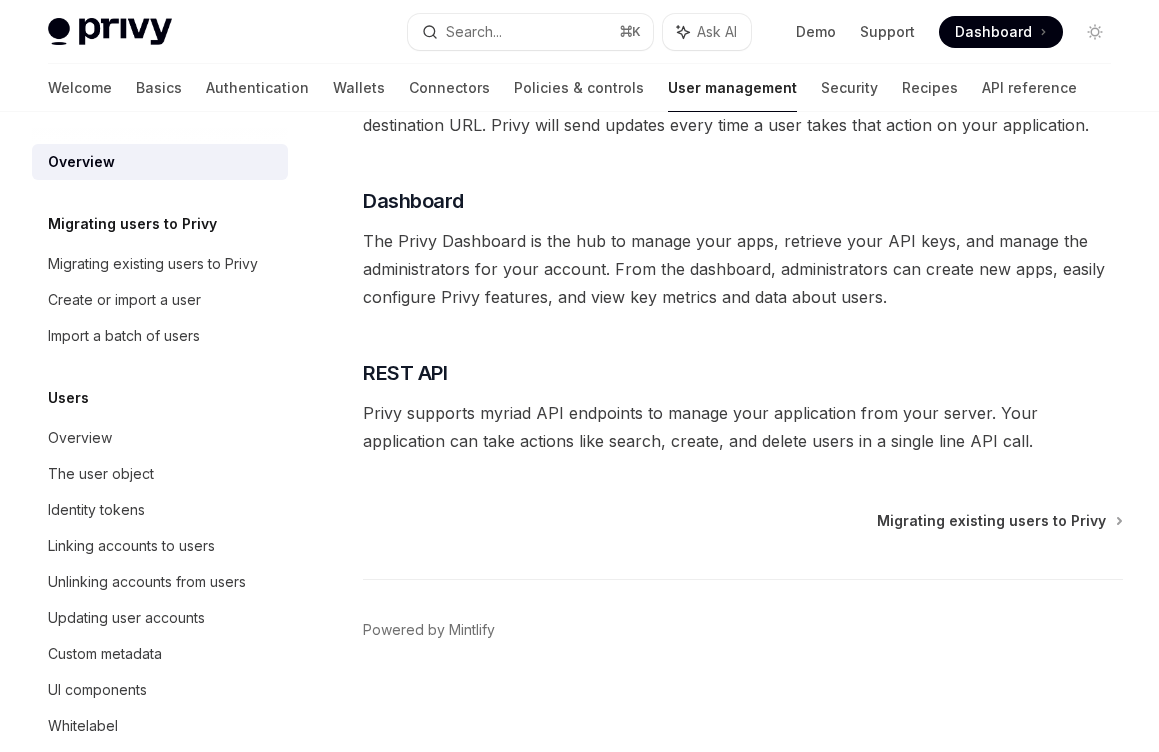 scroll, scrollTop: 0, scrollLeft: 0, axis: both 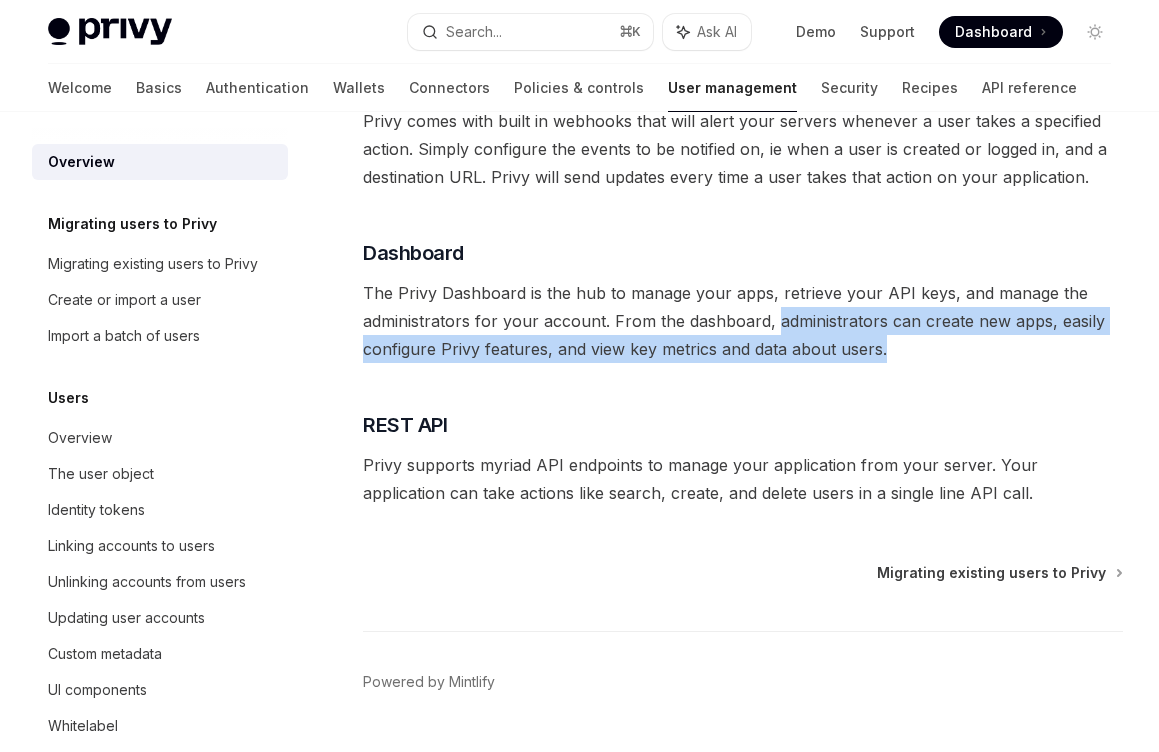 drag, startPoint x: 887, startPoint y: 345, endPoint x: 771, endPoint y: 329, distance: 117.09825 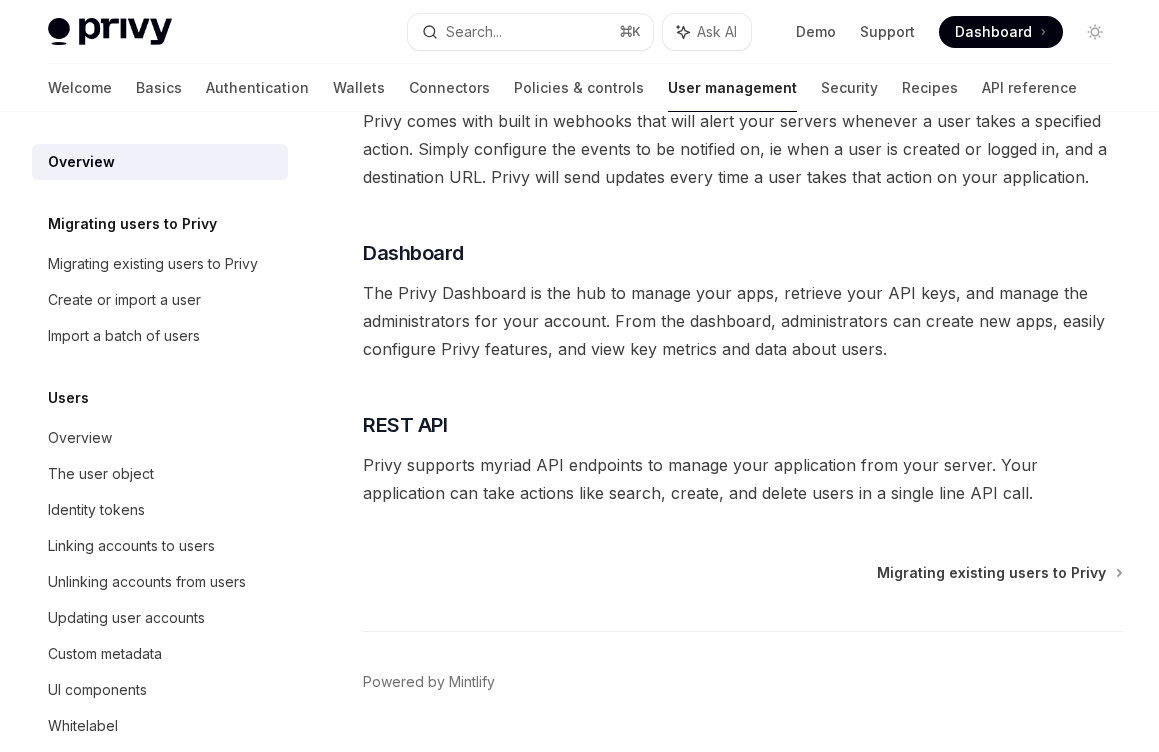 click on "The Privy Dashboard is the hub to manage your apps, retrieve your API keys, and manage the administrators for your account. From the dashboard, administrators can create new apps, easily configure Privy features, and view key metrics and data about users." at bounding box center [743, 321] 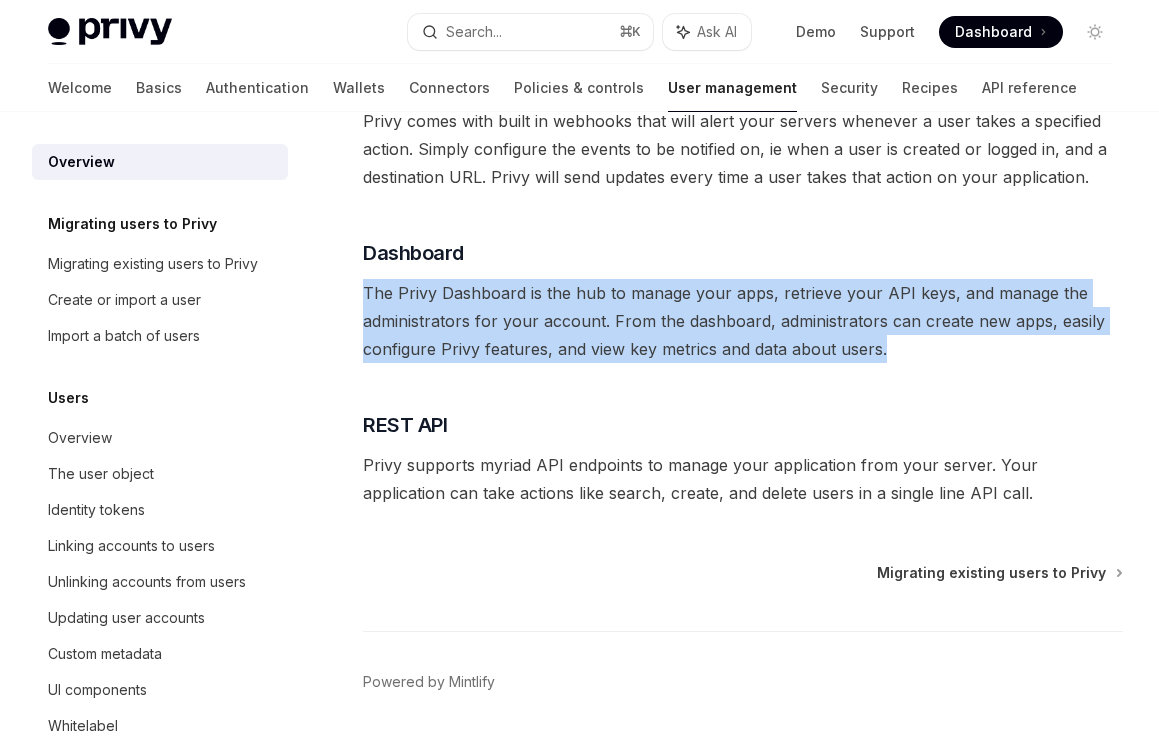 drag, startPoint x: 891, startPoint y: 350, endPoint x: 360, endPoint y: 293, distance: 534.05054 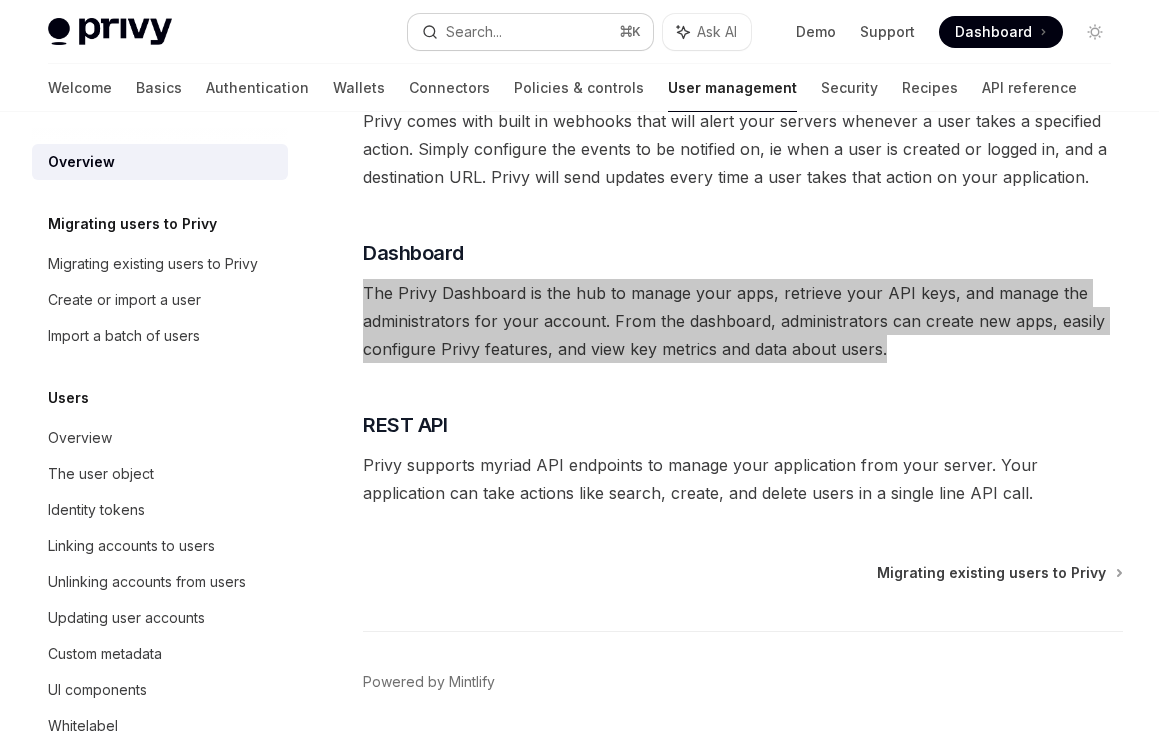 type on "*" 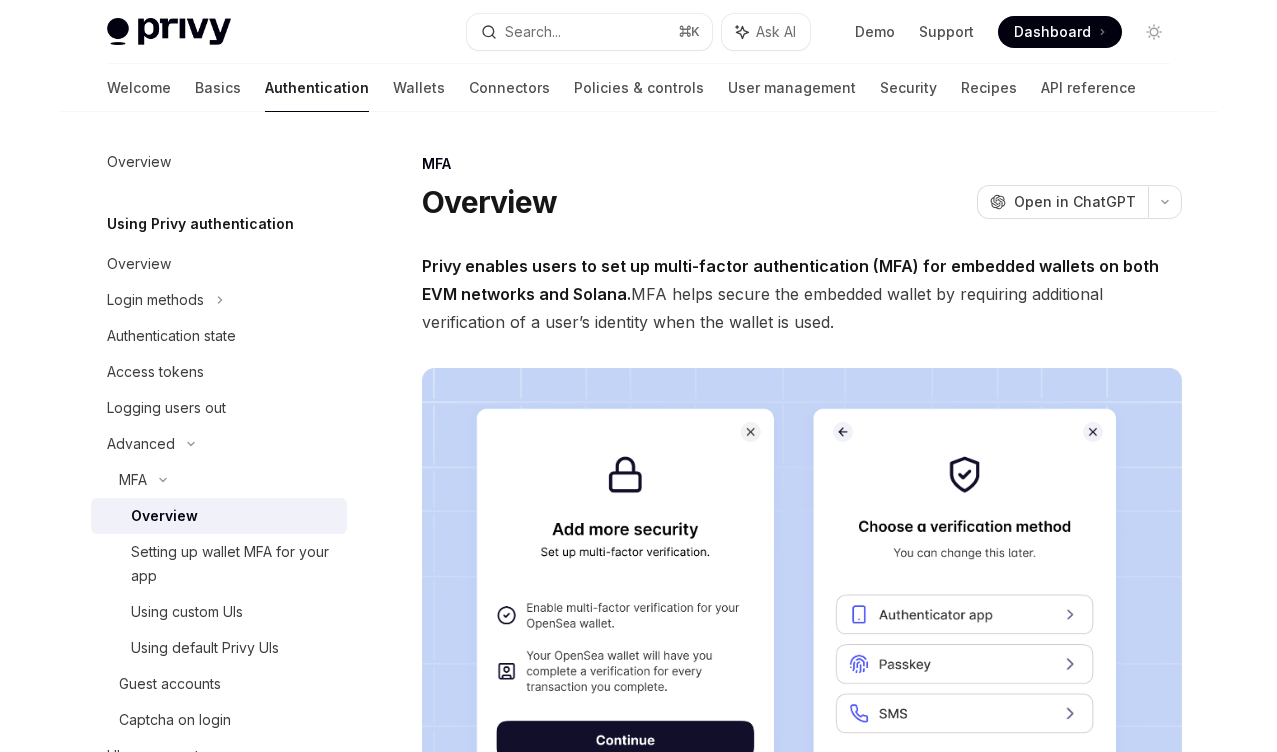 scroll, scrollTop: 0, scrollLeft: 0, axis: both 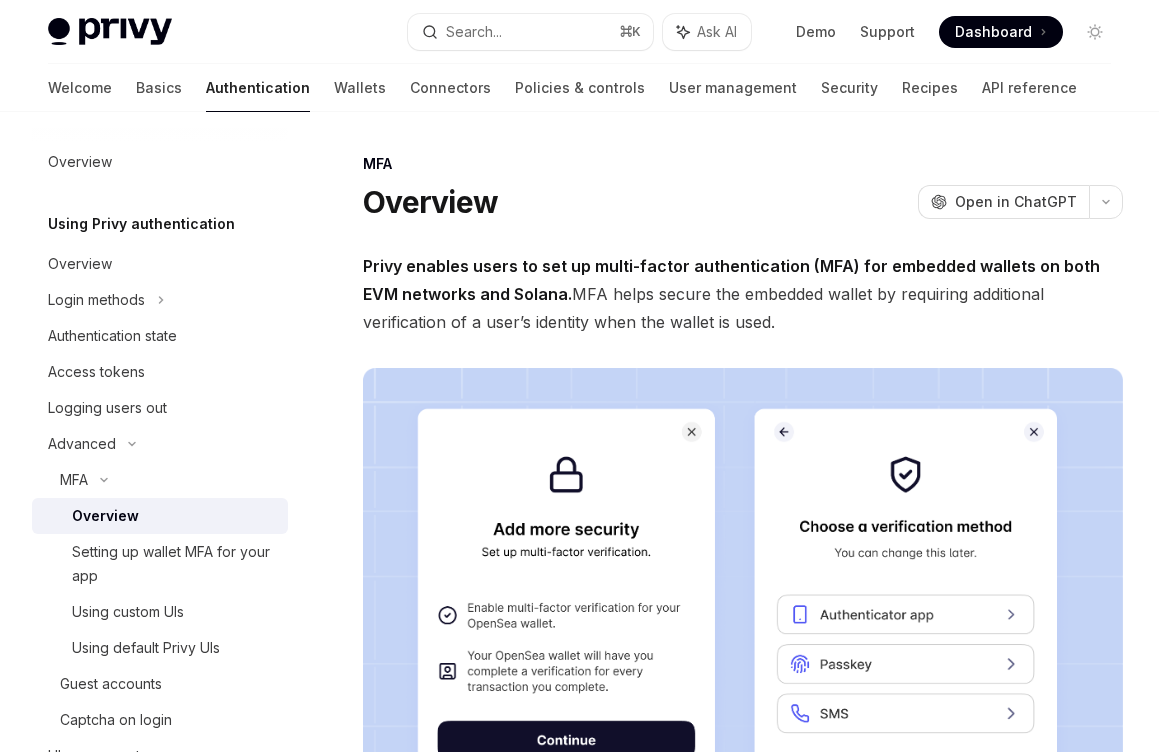 type on "*" 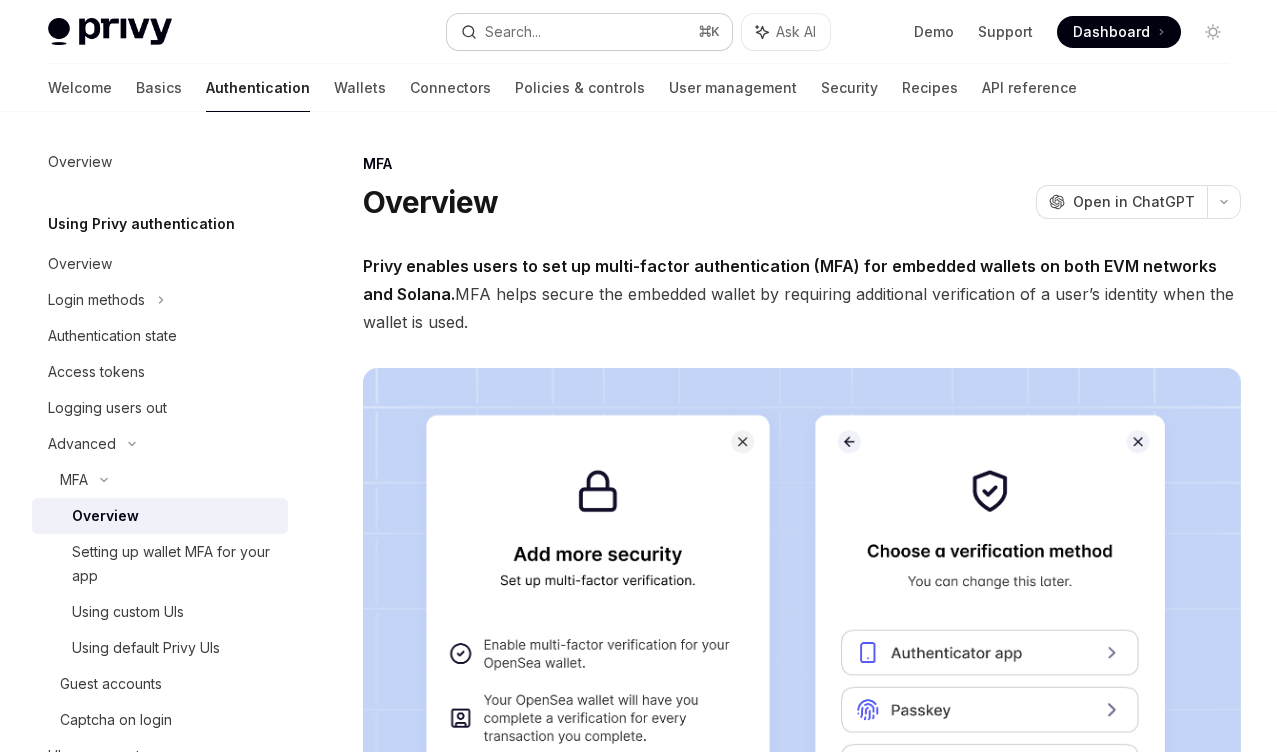 click on "Search... ⌘ K" at bounding box center (589, 32) 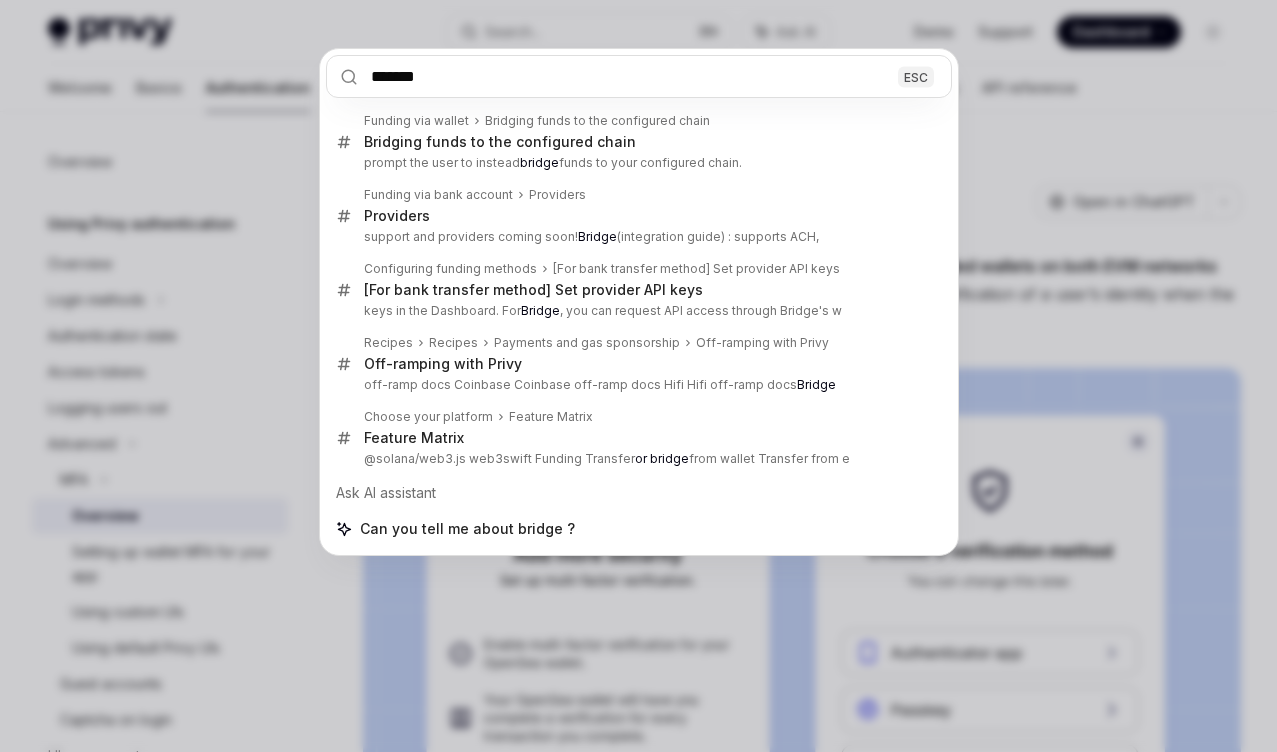 type on "******" 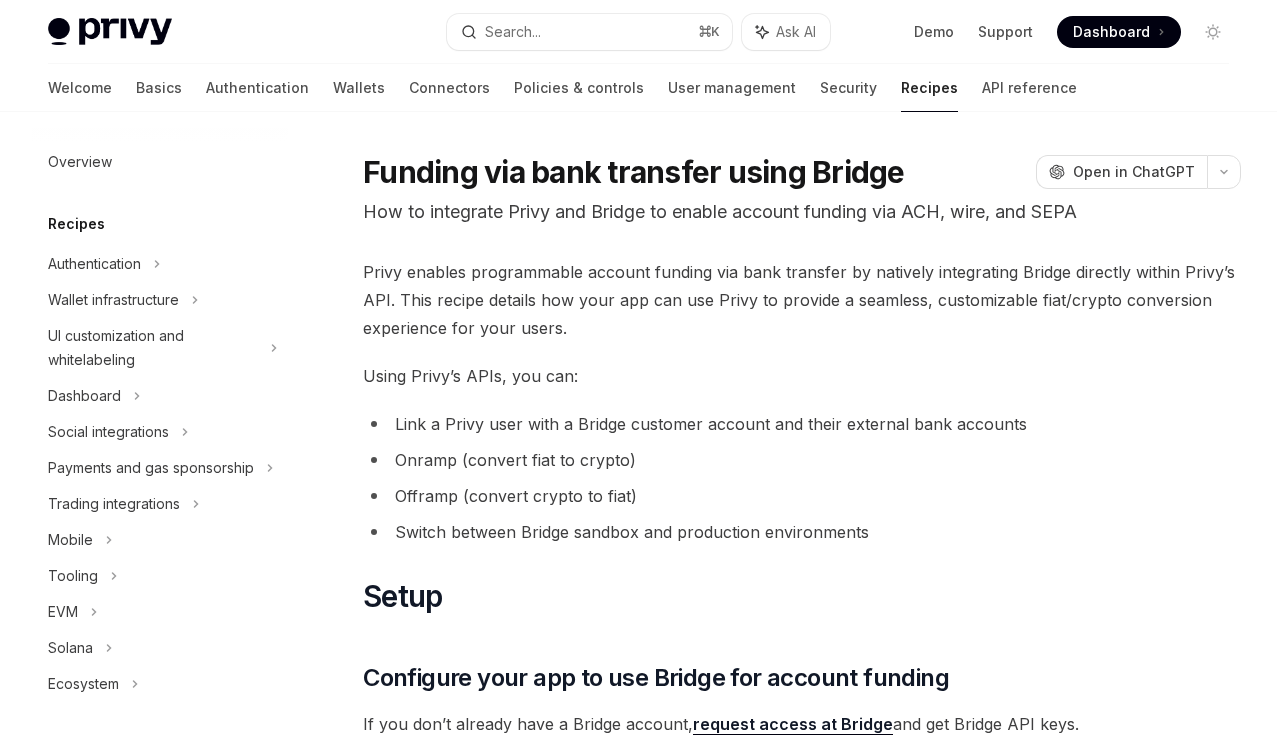 scroll, scrollTop: 0, scrollLeft: 0, axis: both 